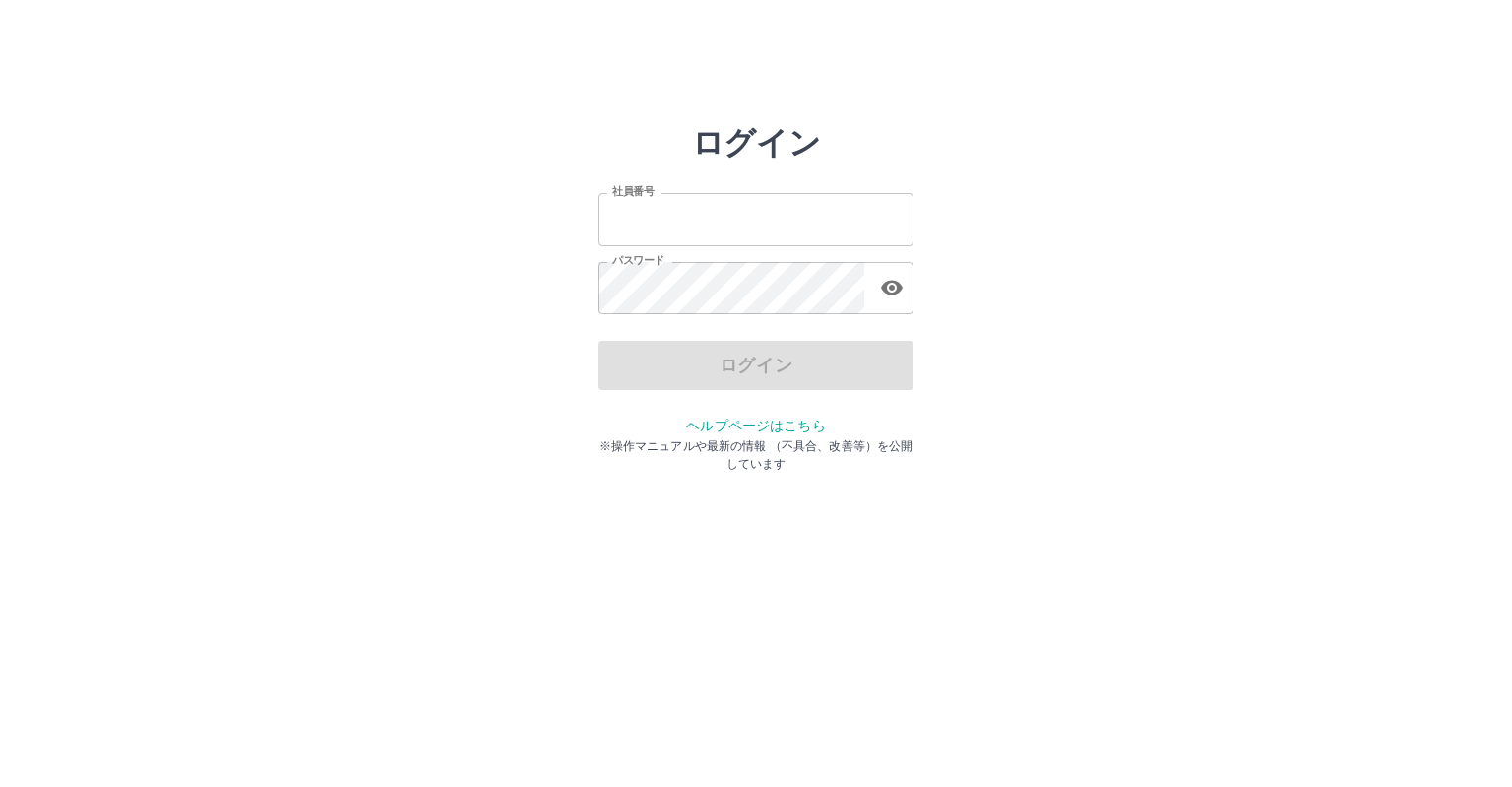 scroll, scrollTop: 0, scrollLeft: 0, axis: both 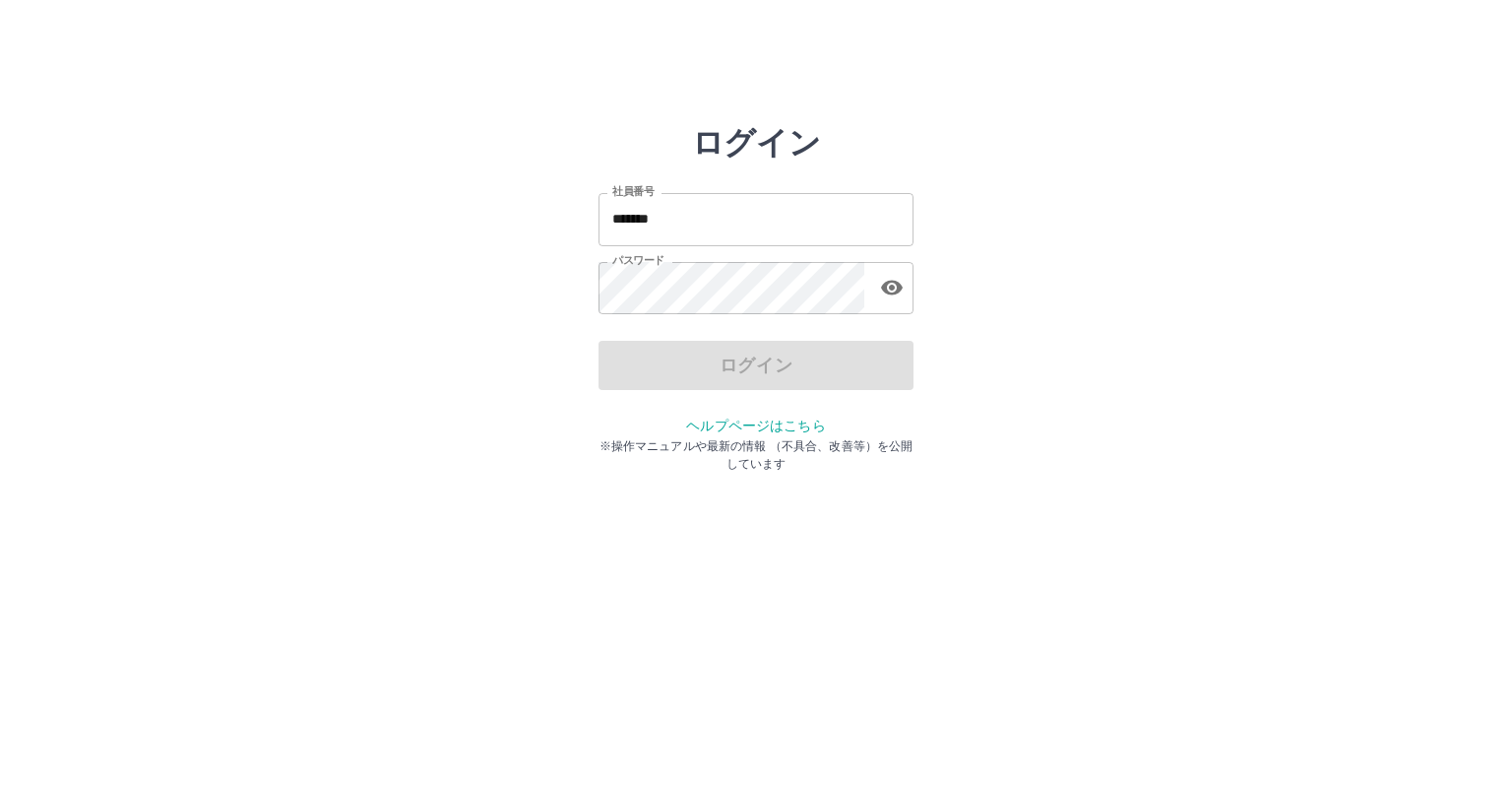click on "ログイン" at bounding box center [756, 365] 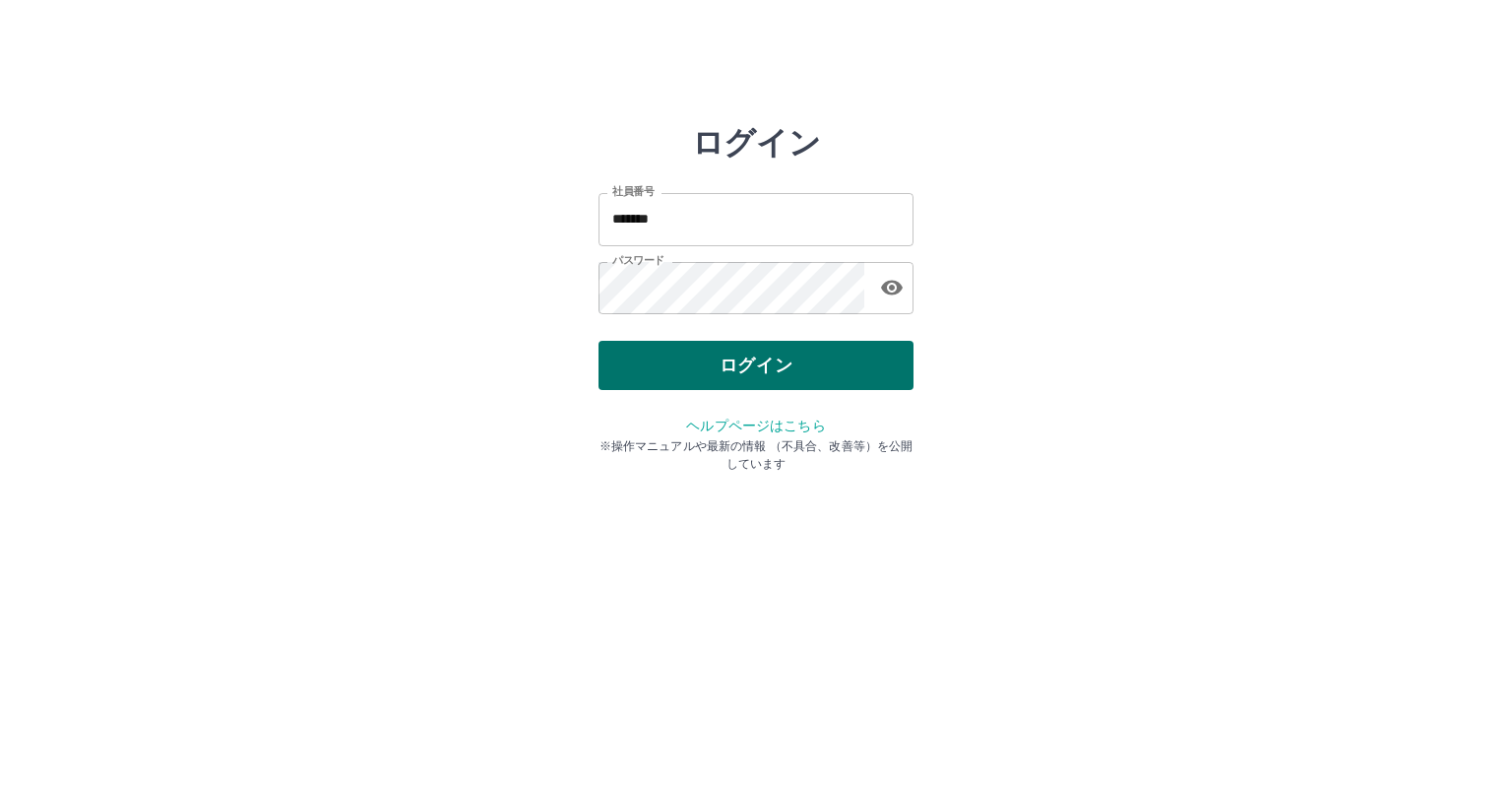 click on "ログイン" at bounding box center (756, 365) 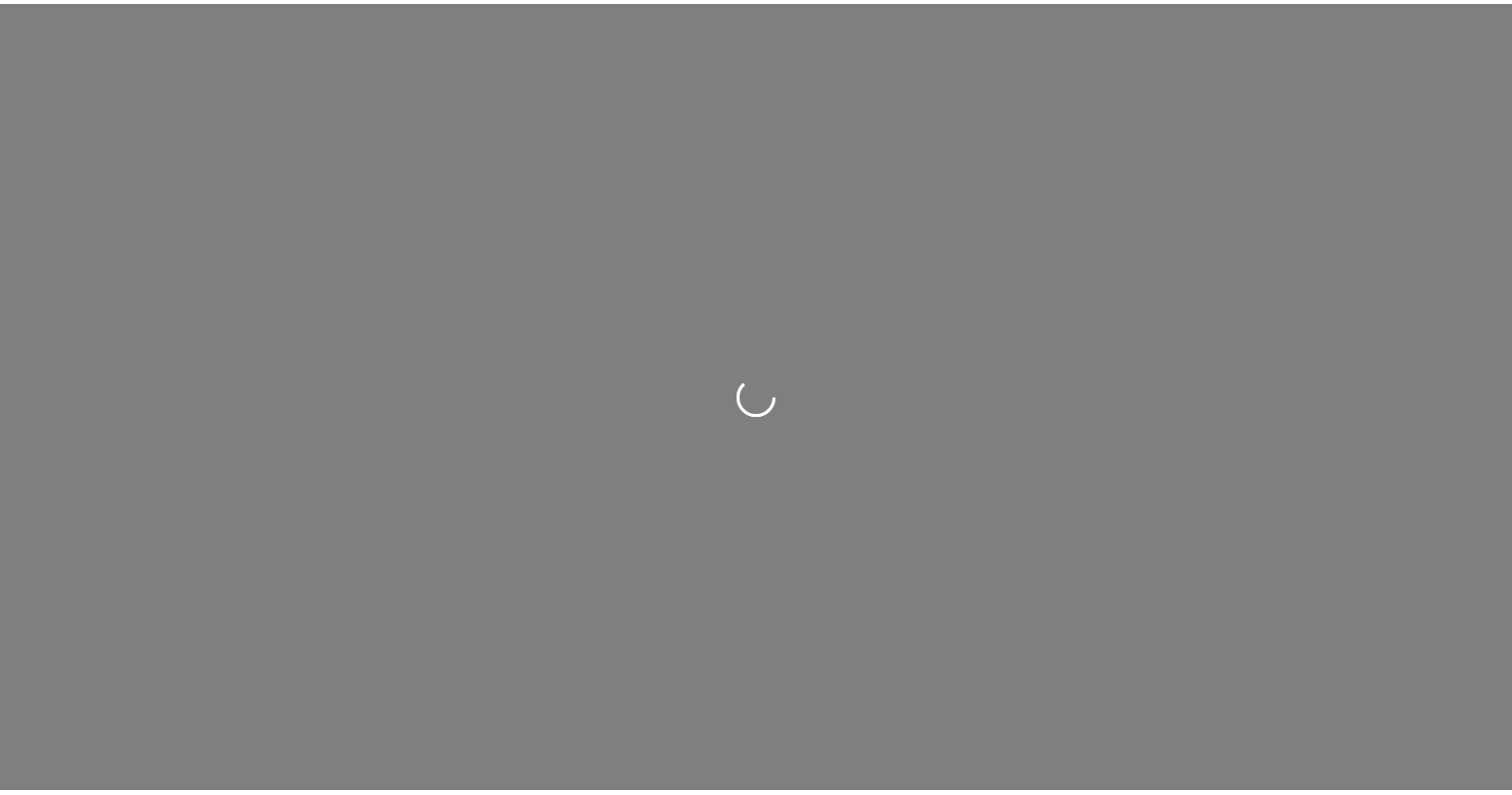 scroll, scrollTop: 0, scrollLeft: 0, axis: both 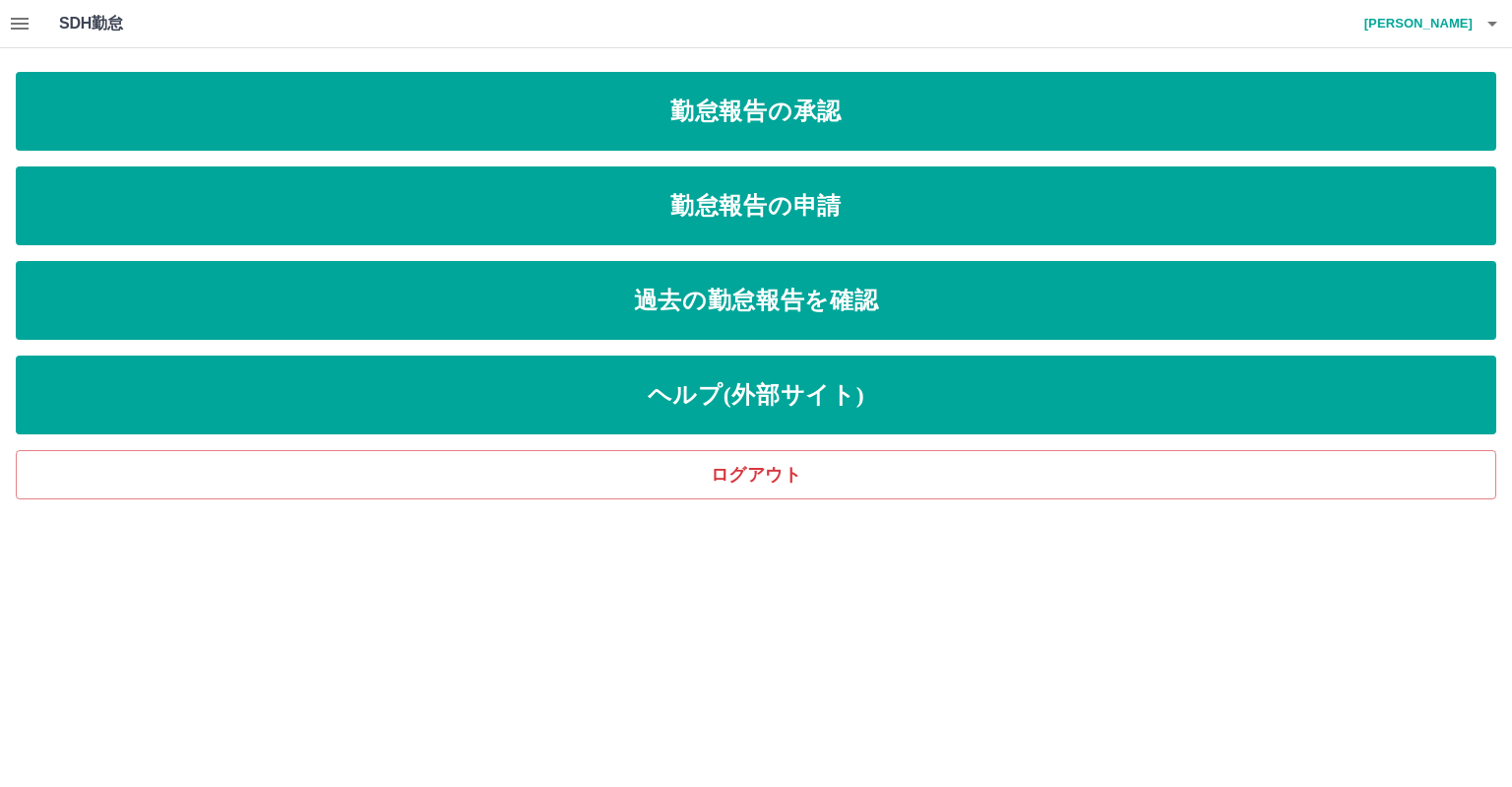 click on "SDH勤怠 河野　傑 勤怠報告の承認 勤怠報告の申請 過去の勤怠報告を確認 ヘルプ(外部サイト) ログアウト" at bounding box center [756, 249] 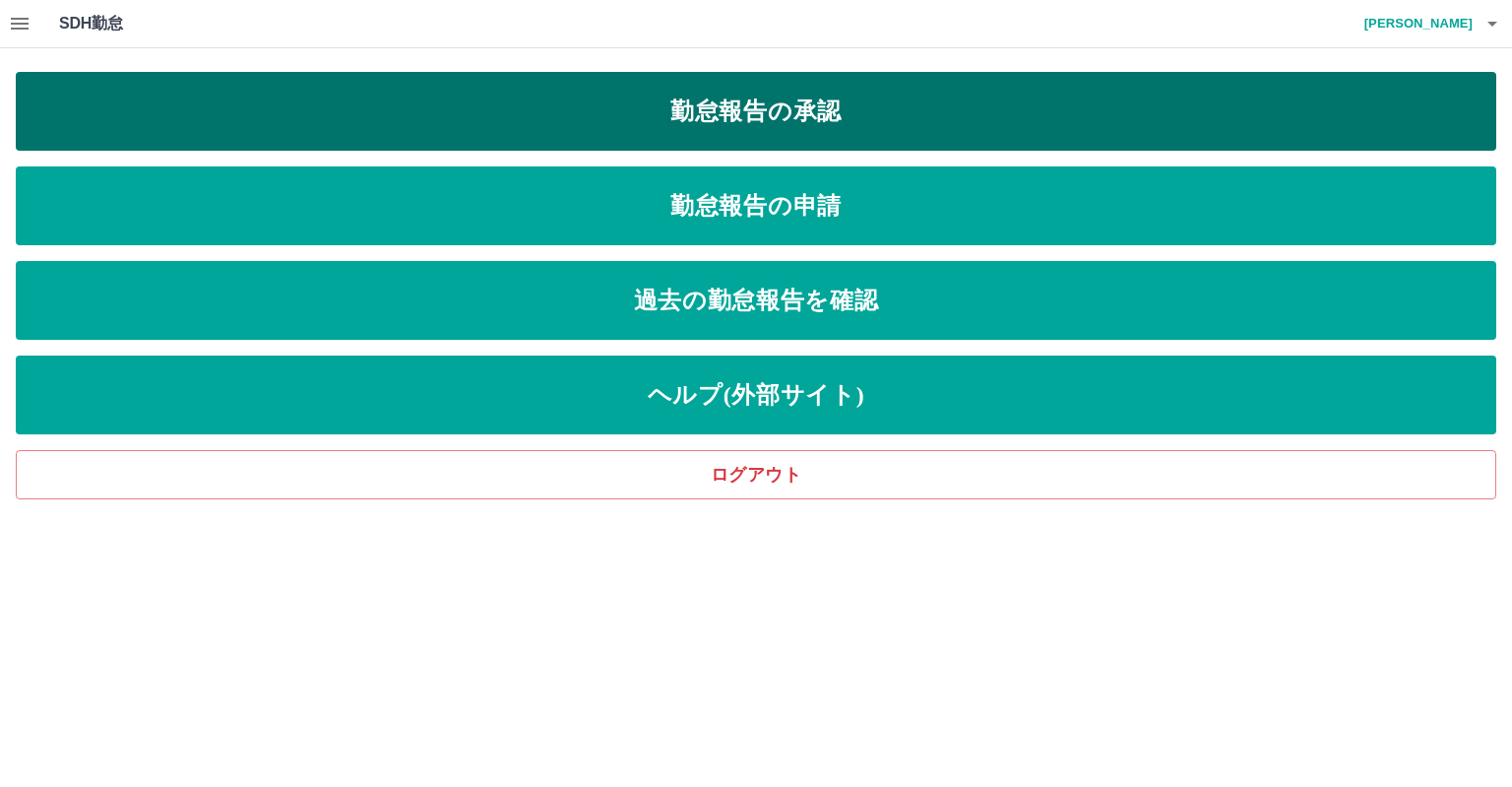 click on "勤怠報告の承認" at bounding box center [756, 111] 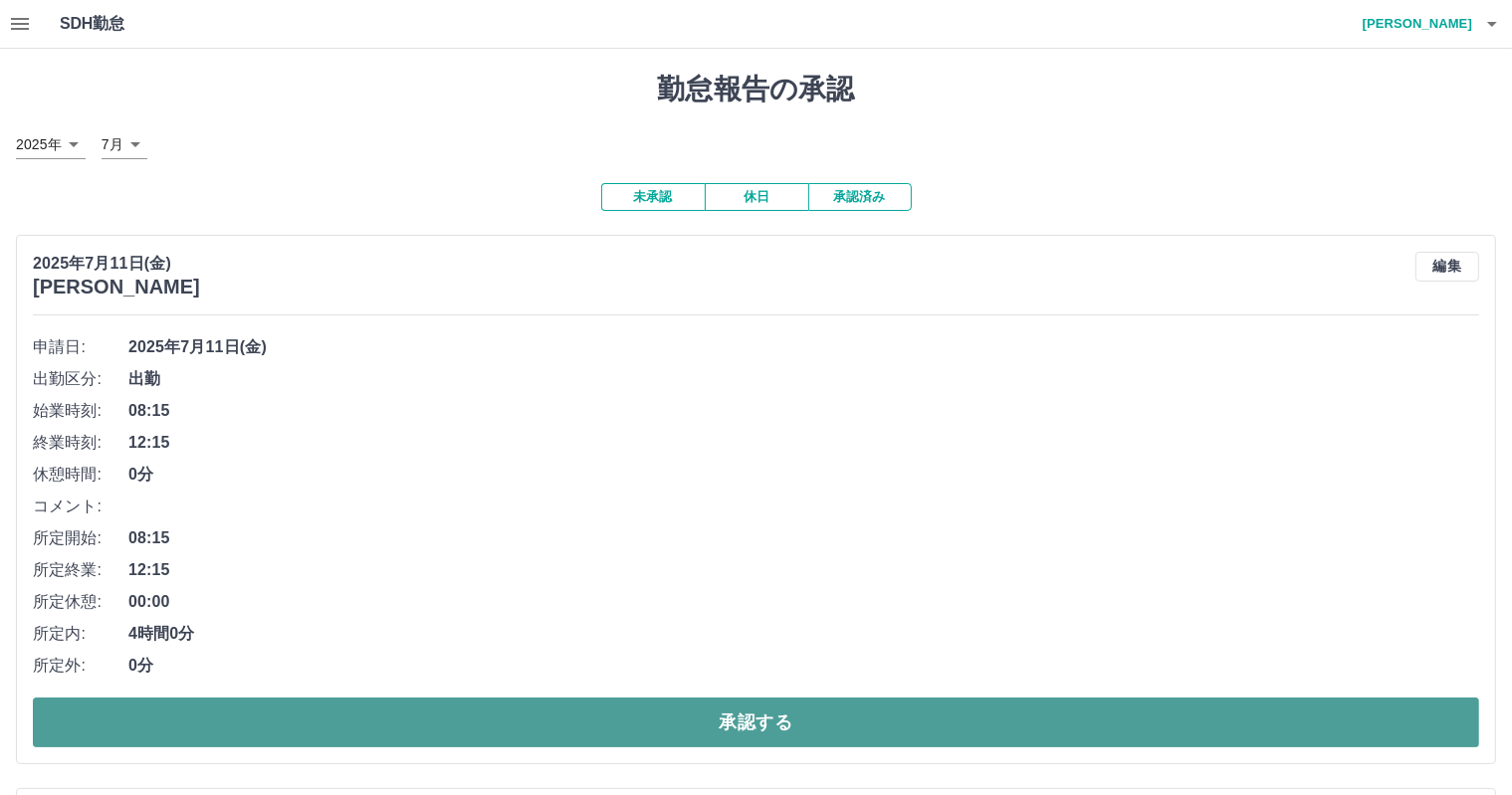 click on "承認する" at bounding box center (756, 722) 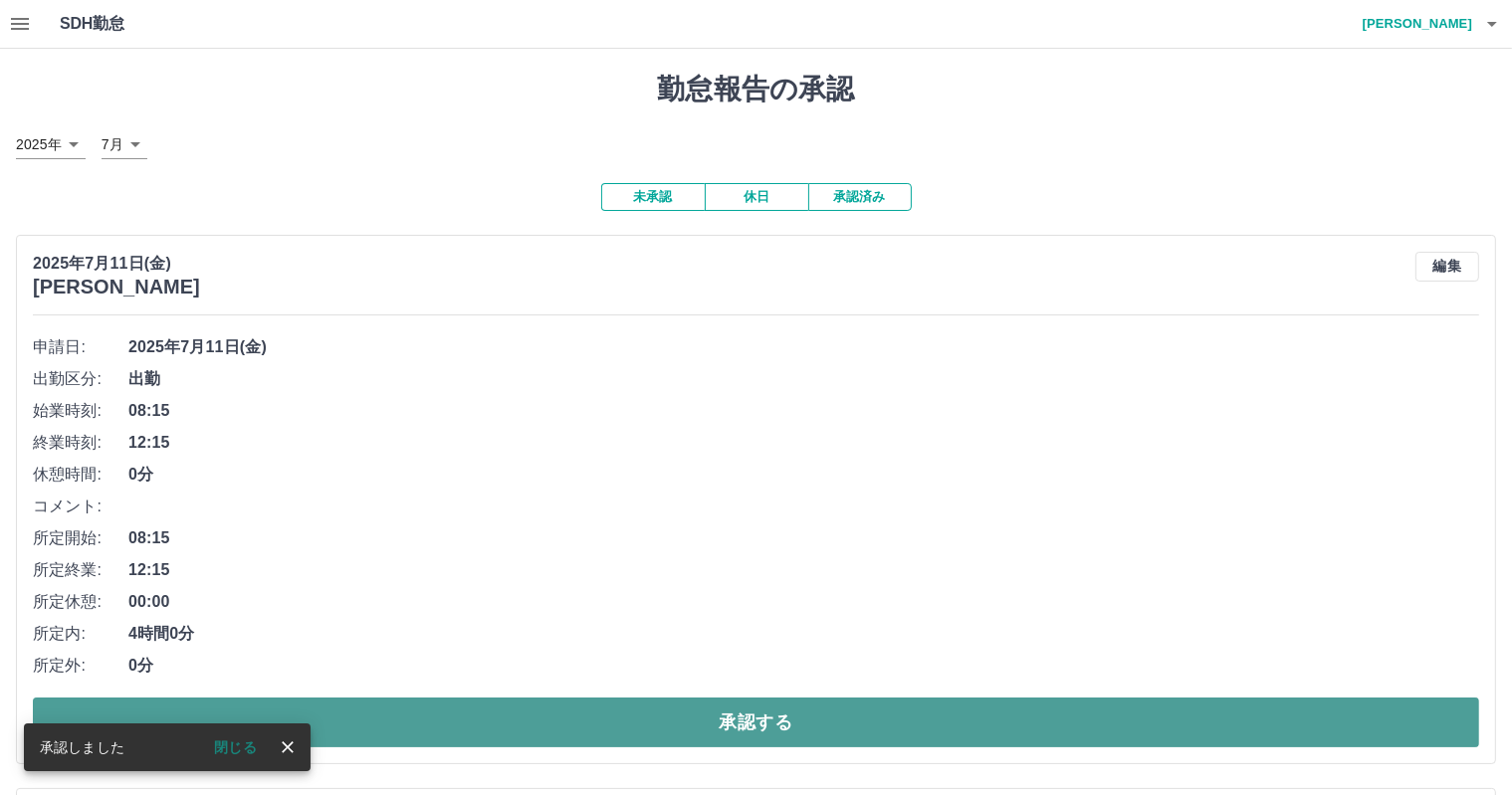 click on "承認する" at bounding box center (756, 722) 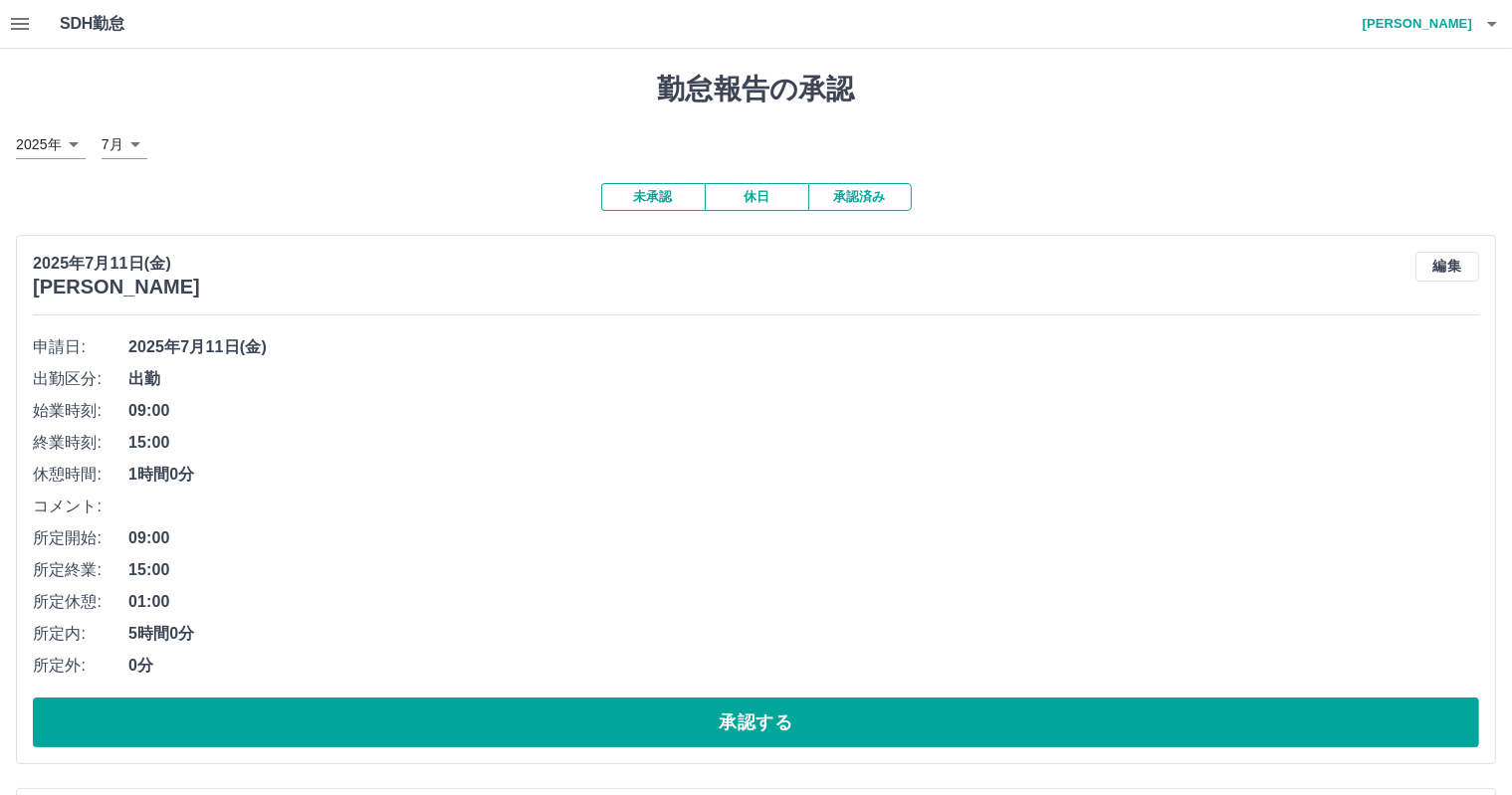 click on "承認する" at bounding box center (756, 722) 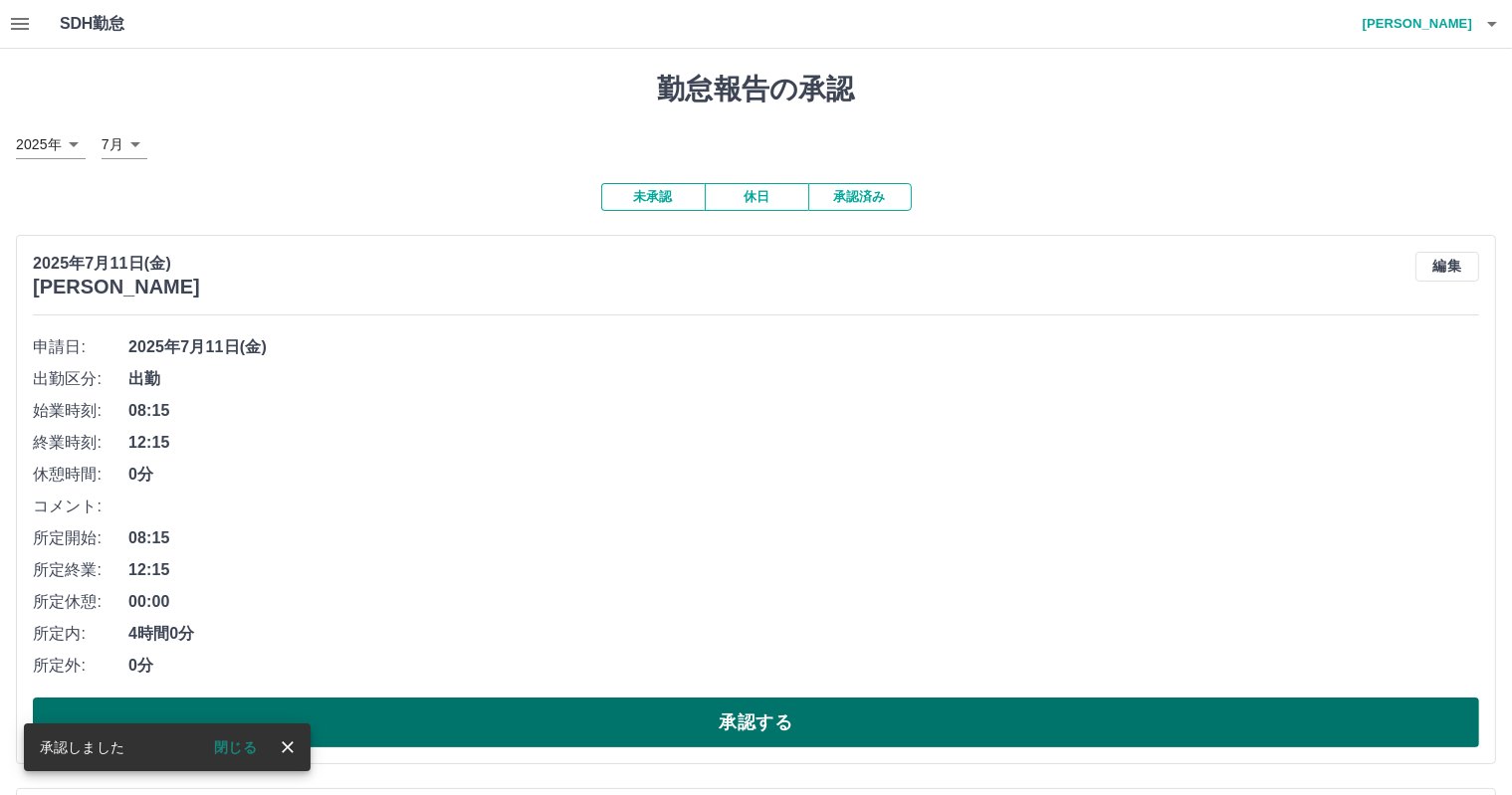 click on "承認する" at bounding box center (756, 722) 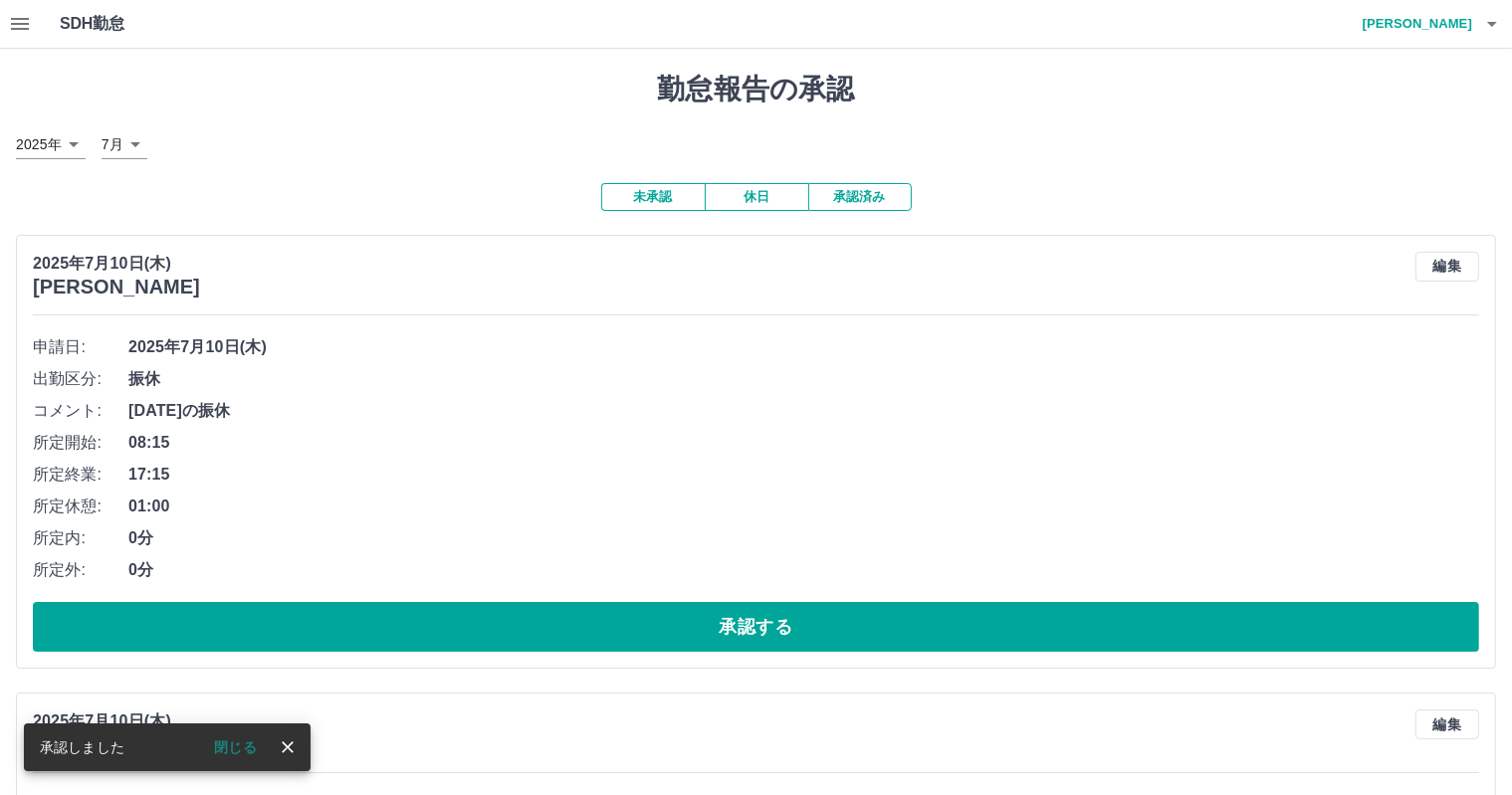 click on "08:15" at bounding box center (803, 443) 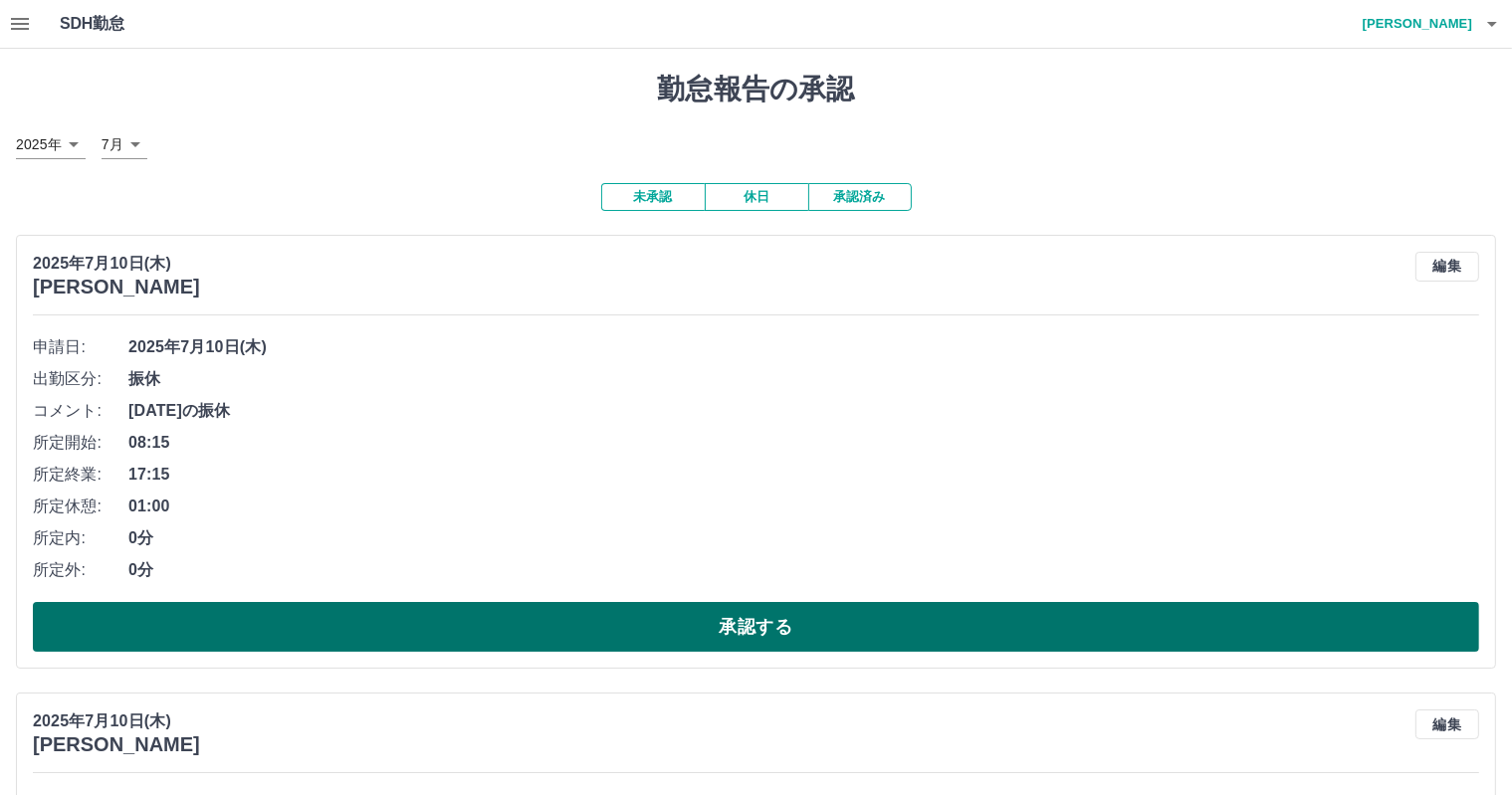 click on "承認する" at bounding box center (756, 627) 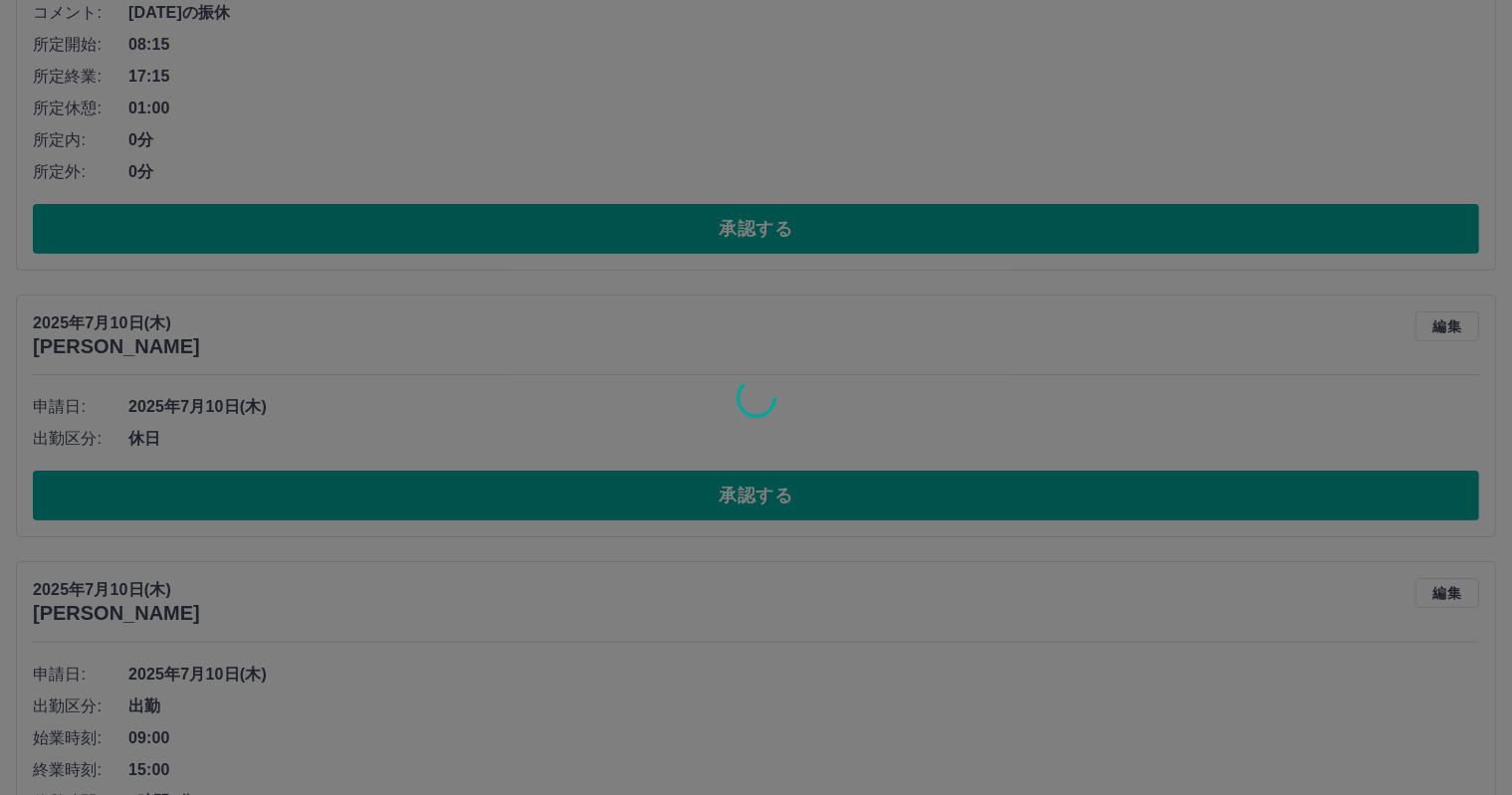 scroll, scrollTop: 0, scrollLeft: 0, axis: both 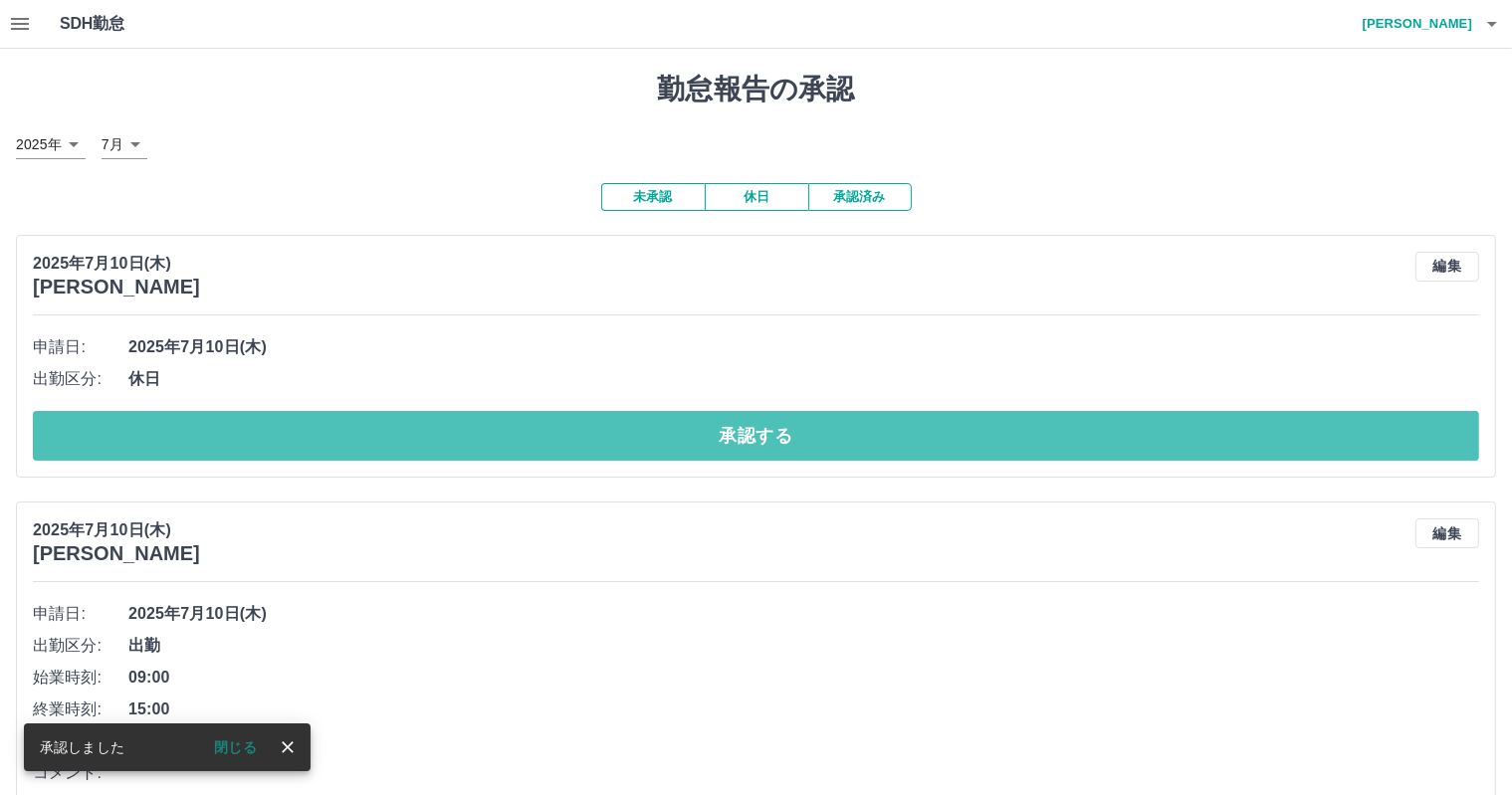 click on "承認する" at bounding box center (756, 436) 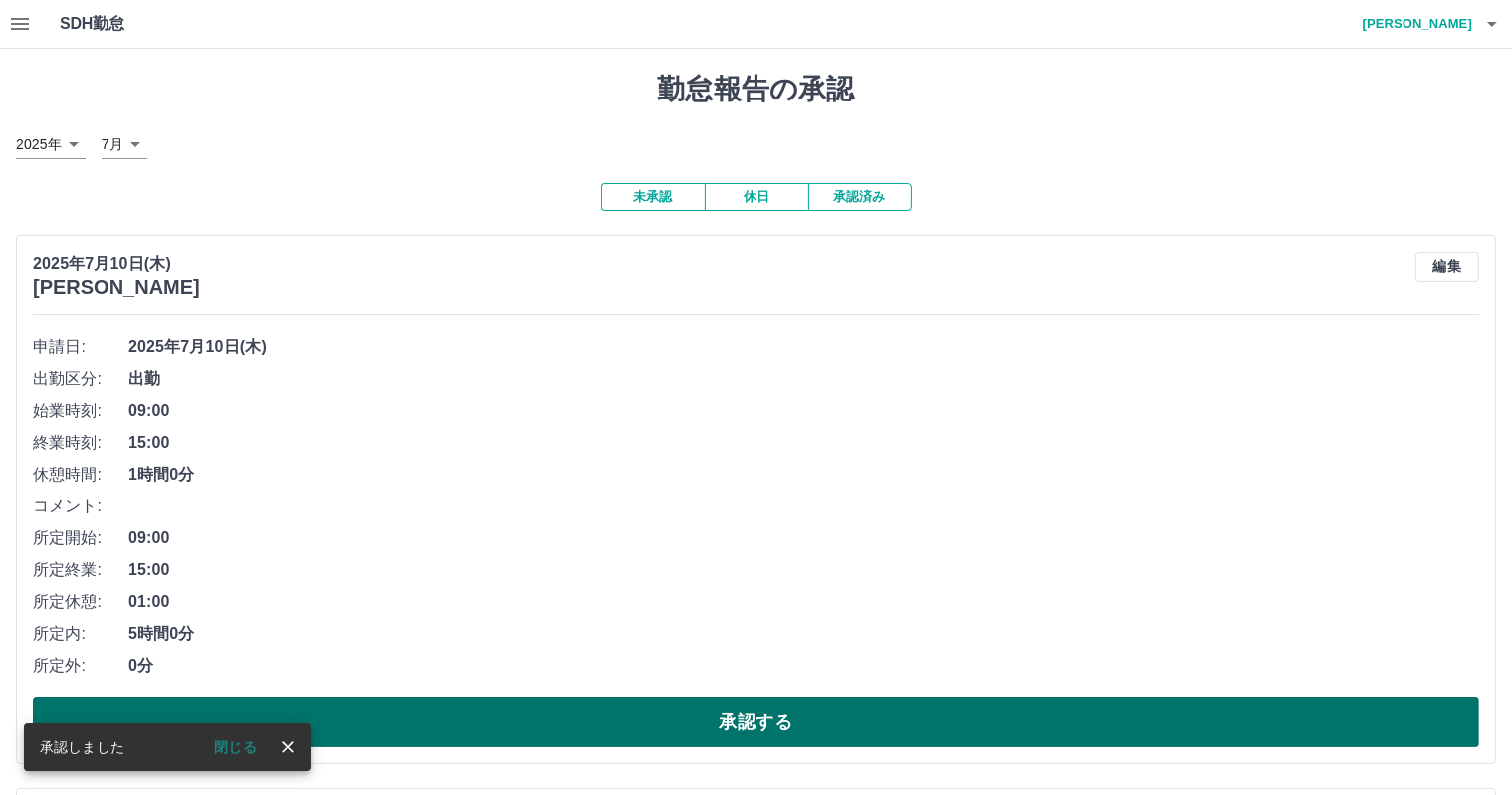 click on "承認する" at bounding box center (756, 722) 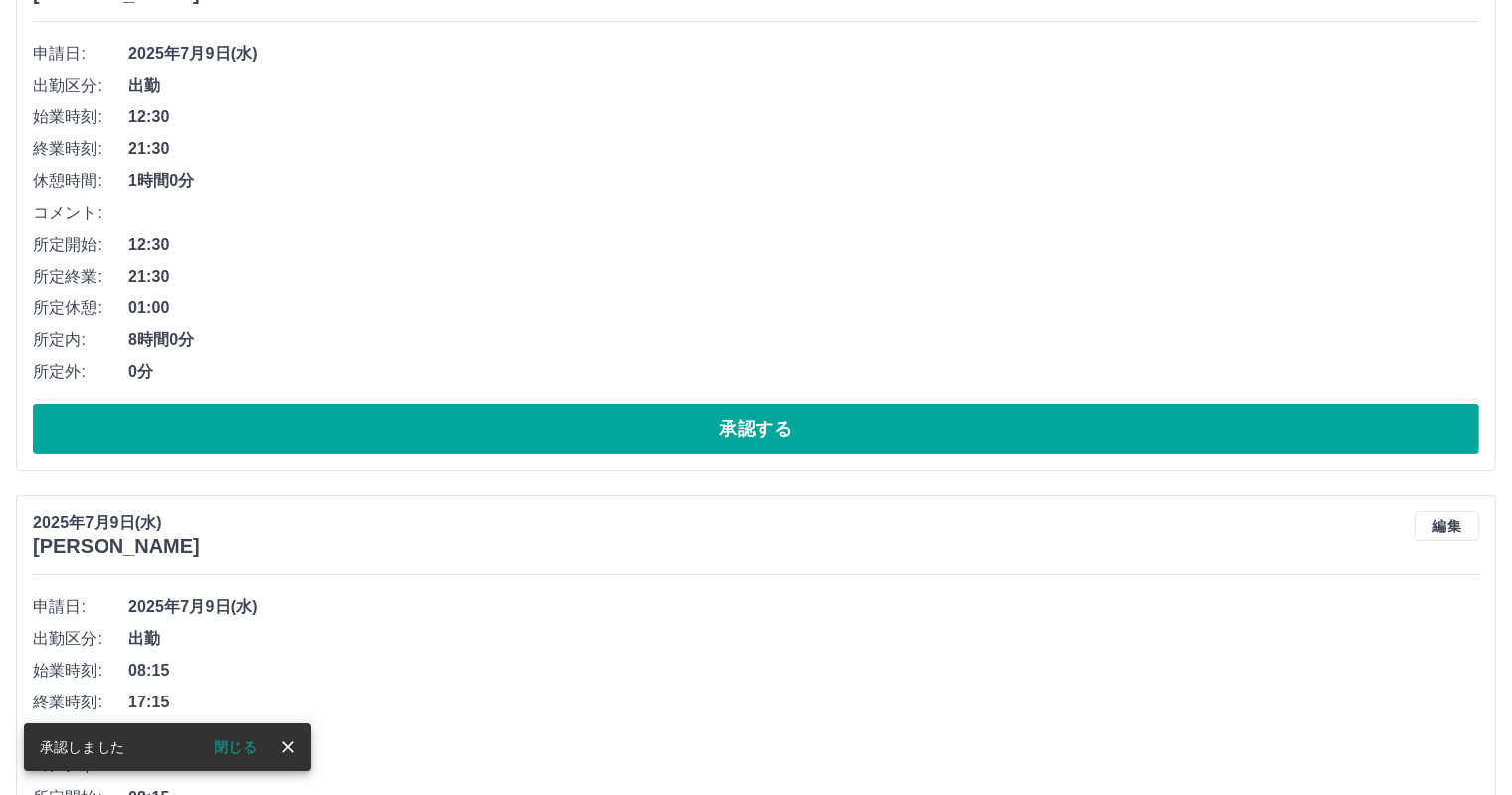 scroll, scrollTop: 298, scrollLeft: 0, axis: vertical 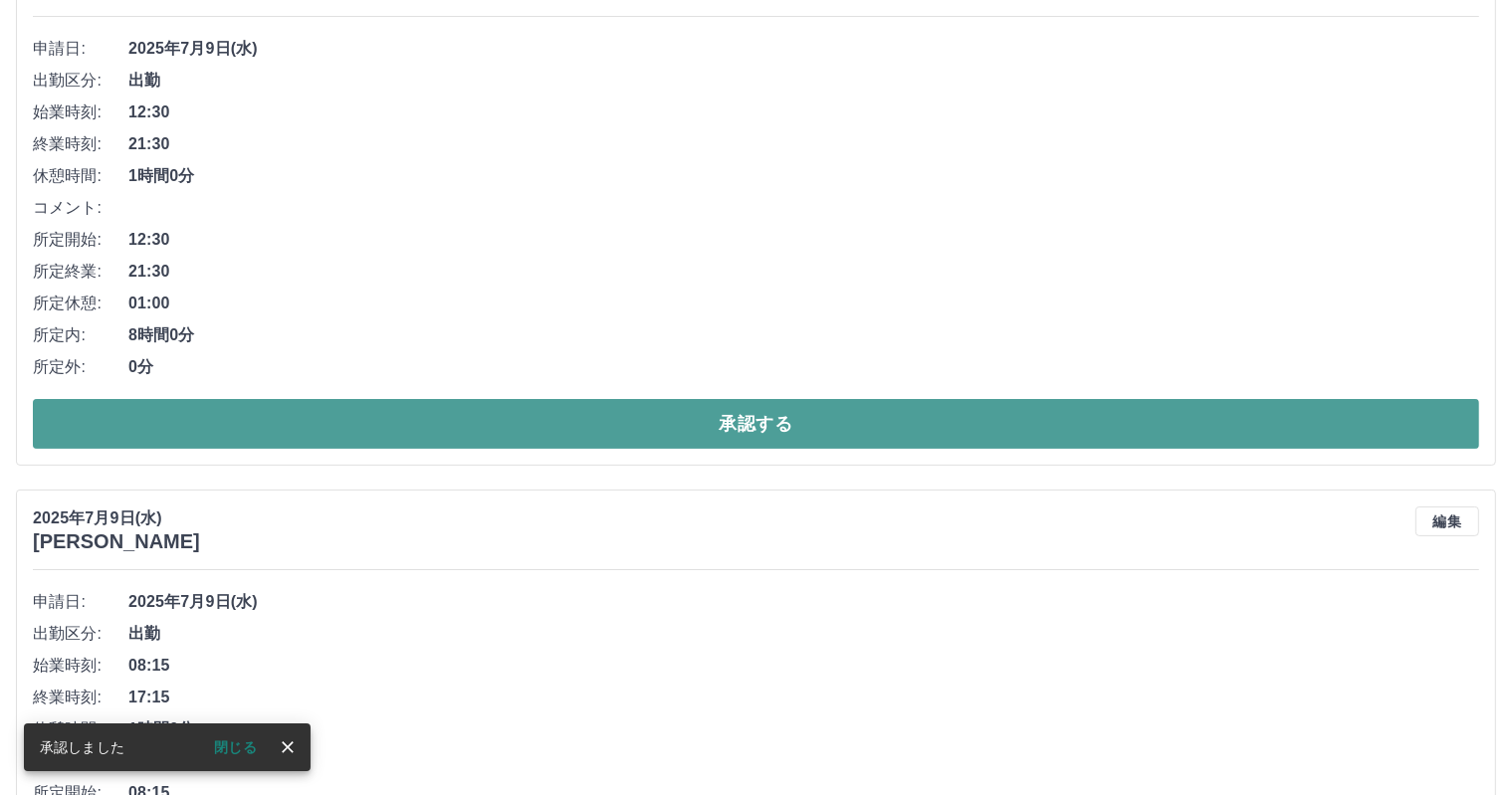 click on "承認する" at bounding box center (756, 424) 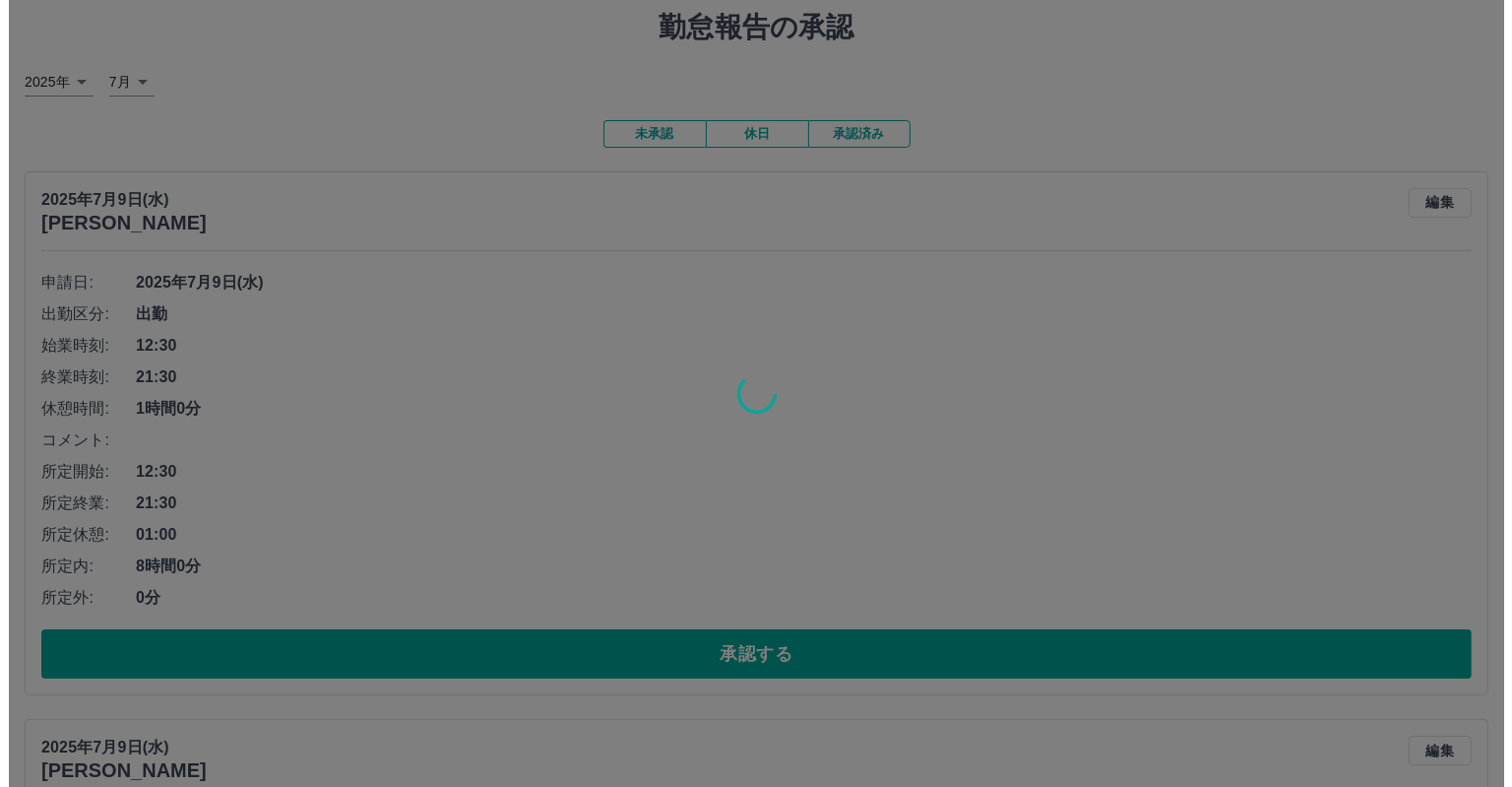 scroll, scrollTop: 0, scrollLeft: 0, axis: both 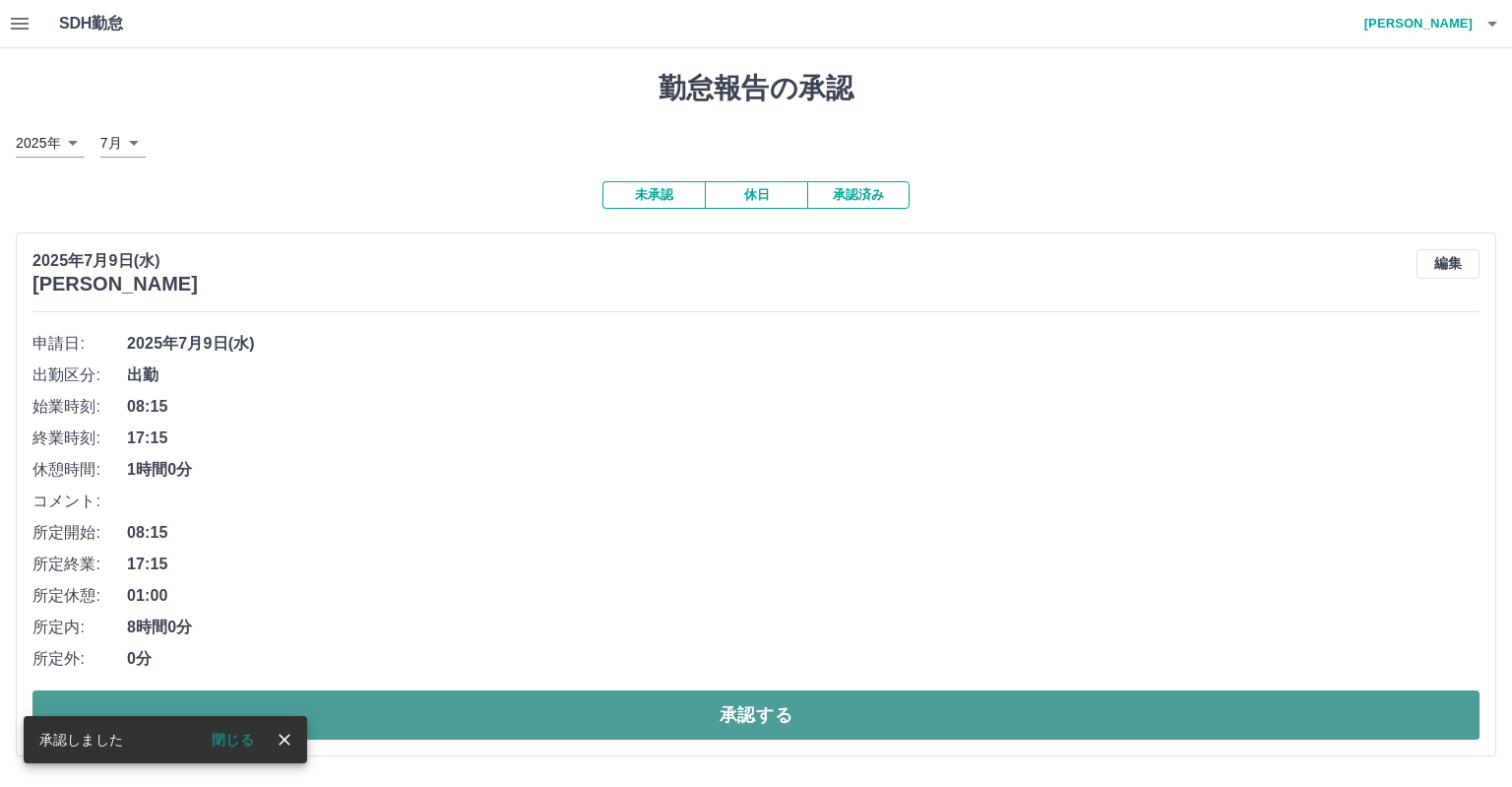 click on "承認する" at bounding box center (756, 715) 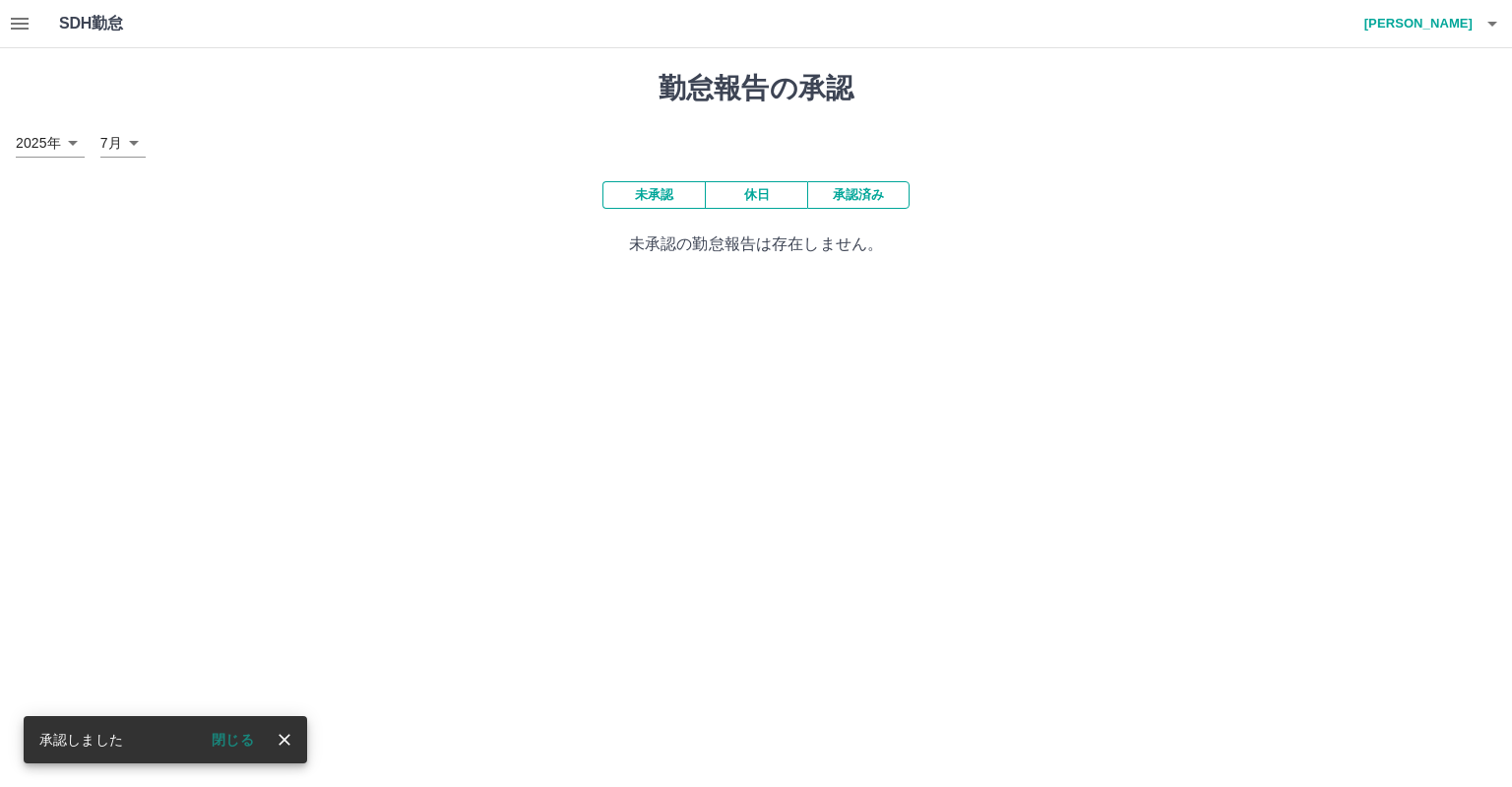 click on "SDH勤怠 河野　傑 承認しました 閉じる 勤怠報告の承認 2025年 **** 7月 * 未承認 休日 承認済み 未承認の勤怠報告は存在しません。 SDH勤怠" at bounding box center (756, 140) 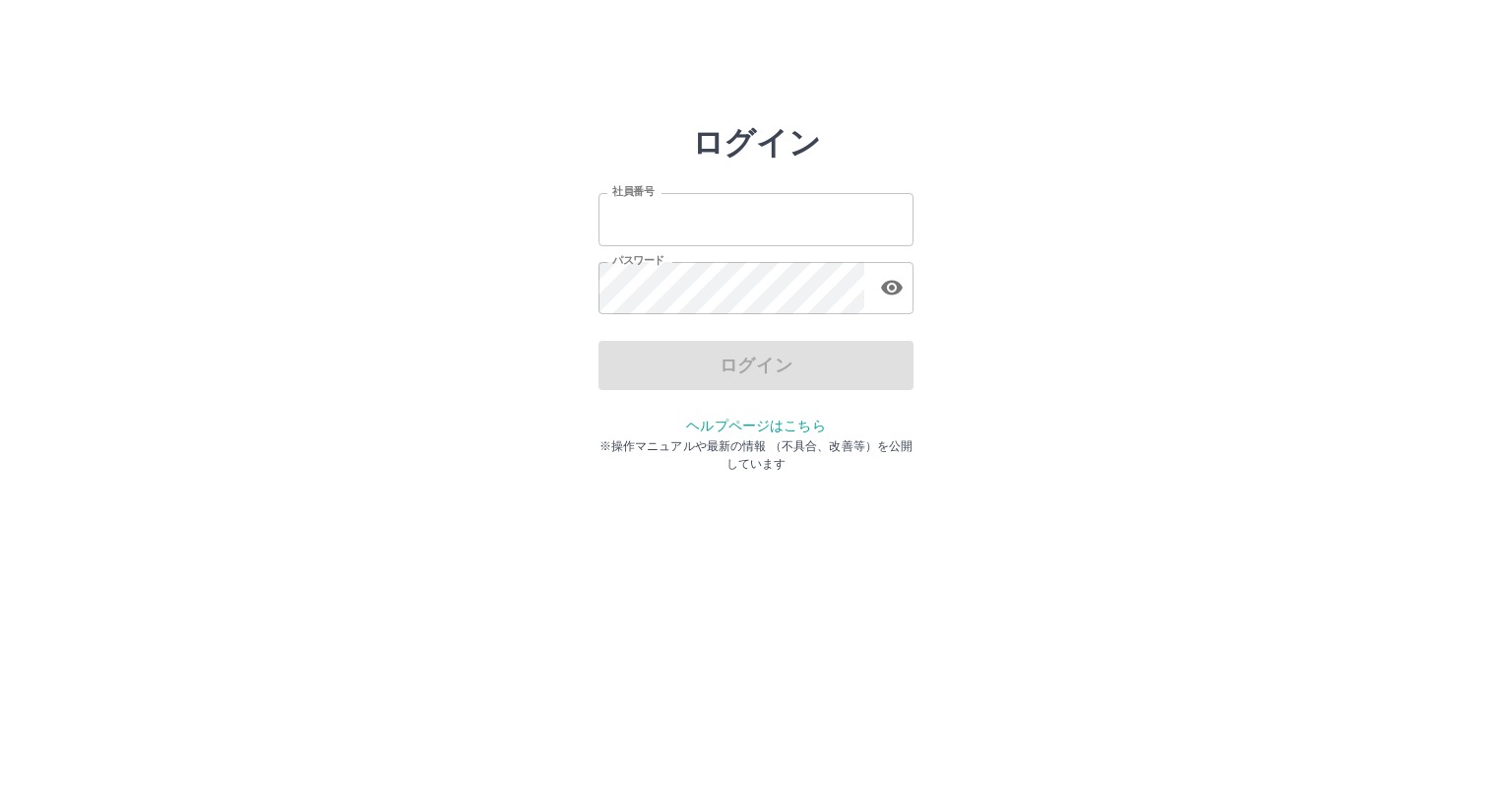 type on "*******" 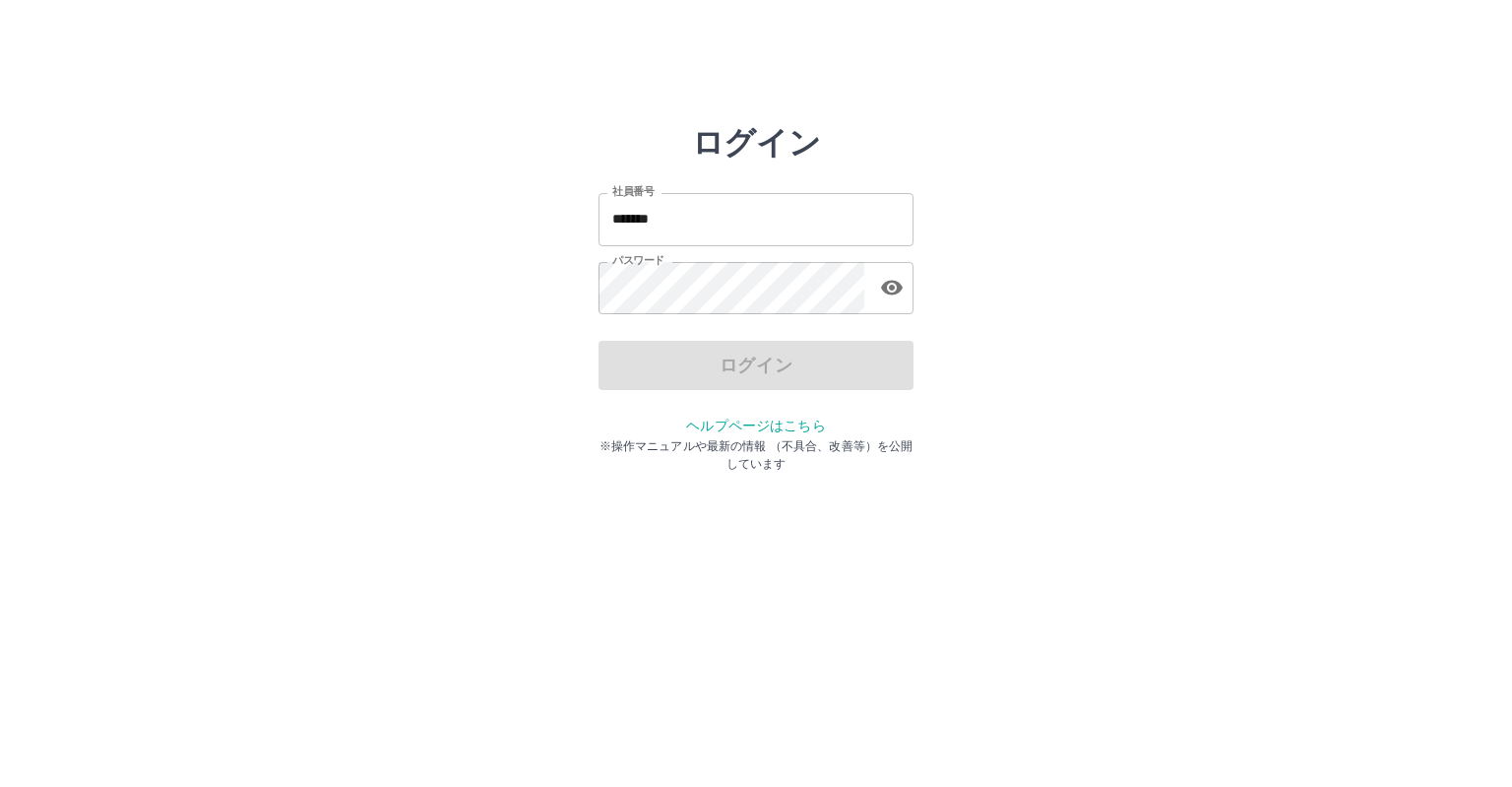 scroll, scrollTop: 0, scrollLeft: 0, axis: both 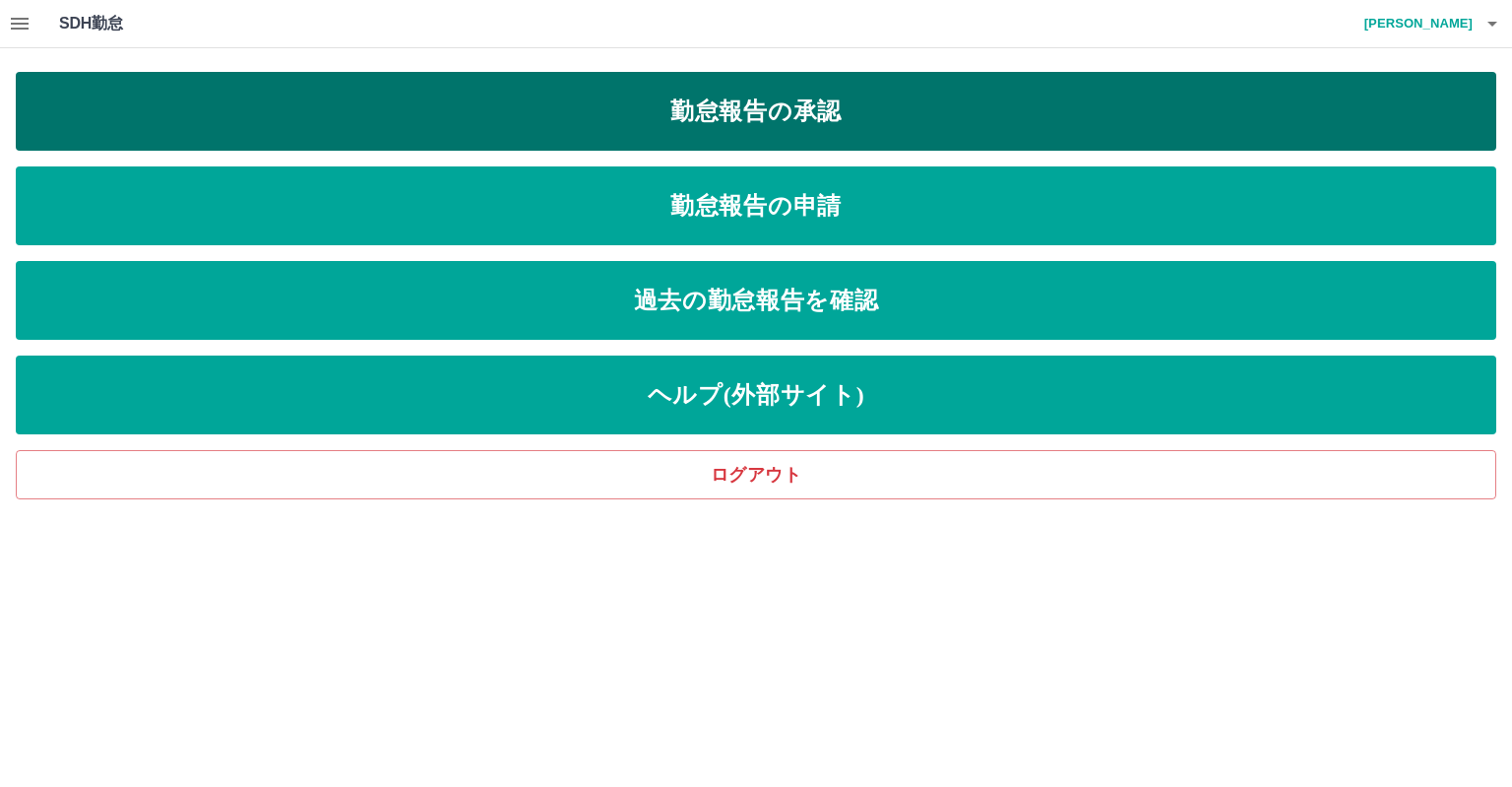 click on "勤怠報告の承認" at bounding box center (756, 111) 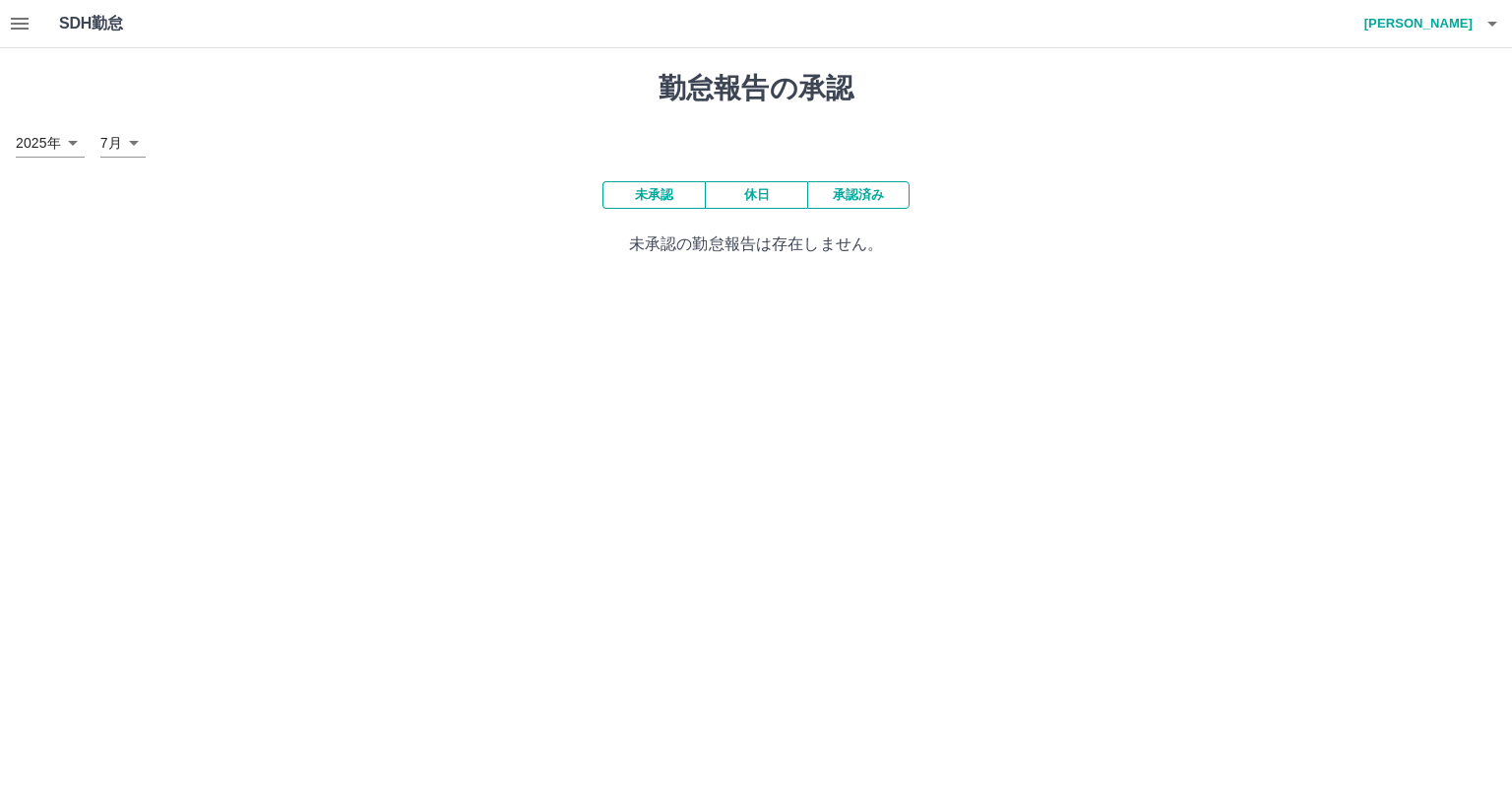 click on "勤怠報告の承認 2025年 **** 7月 * 未承認 休日 承認済み 未承認の勤怠報告は存在しません。" at bounding box center (756, 164) 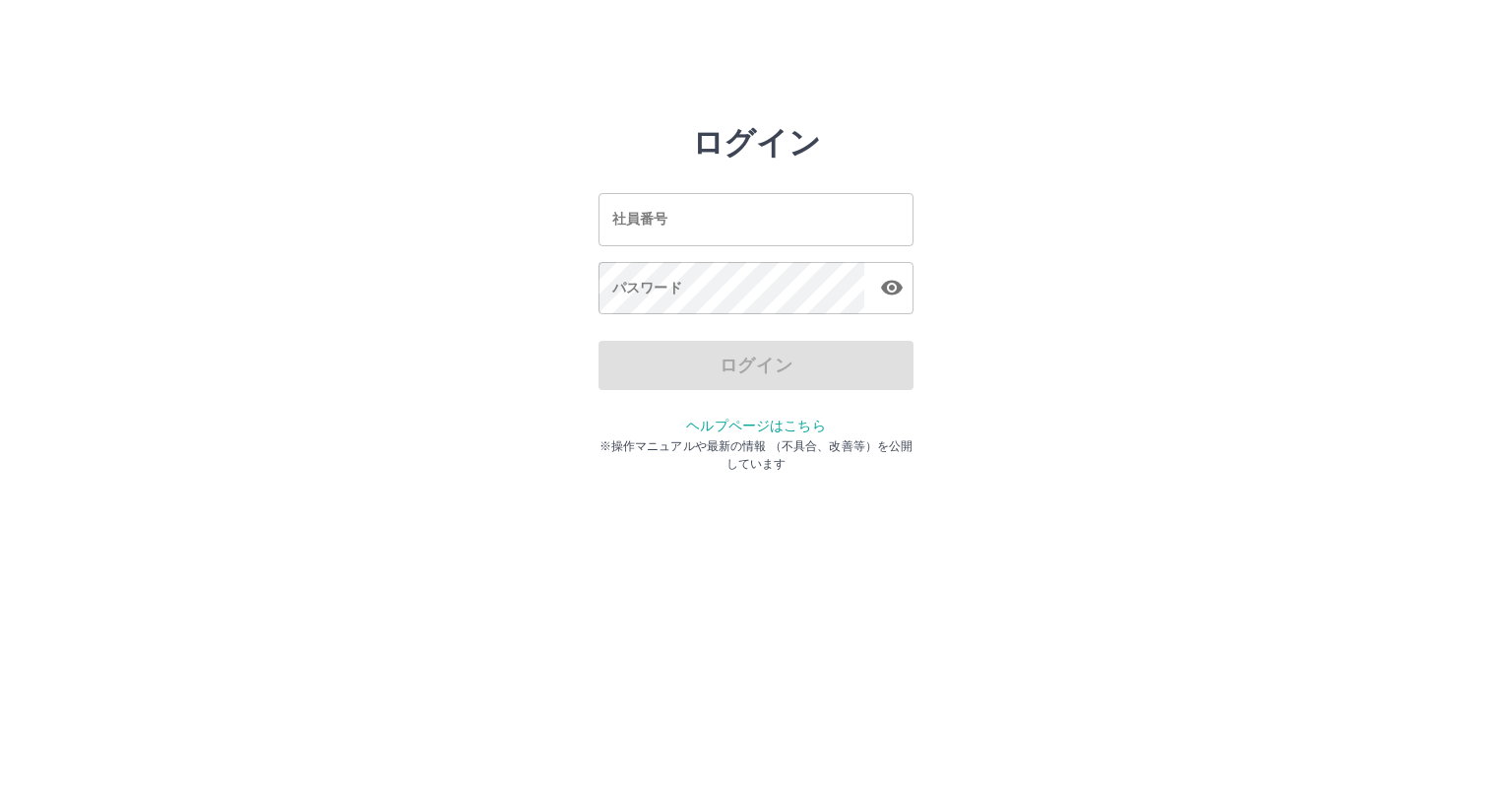 scroll, scrollTop: 0, scrollLeft: 0, axis: both 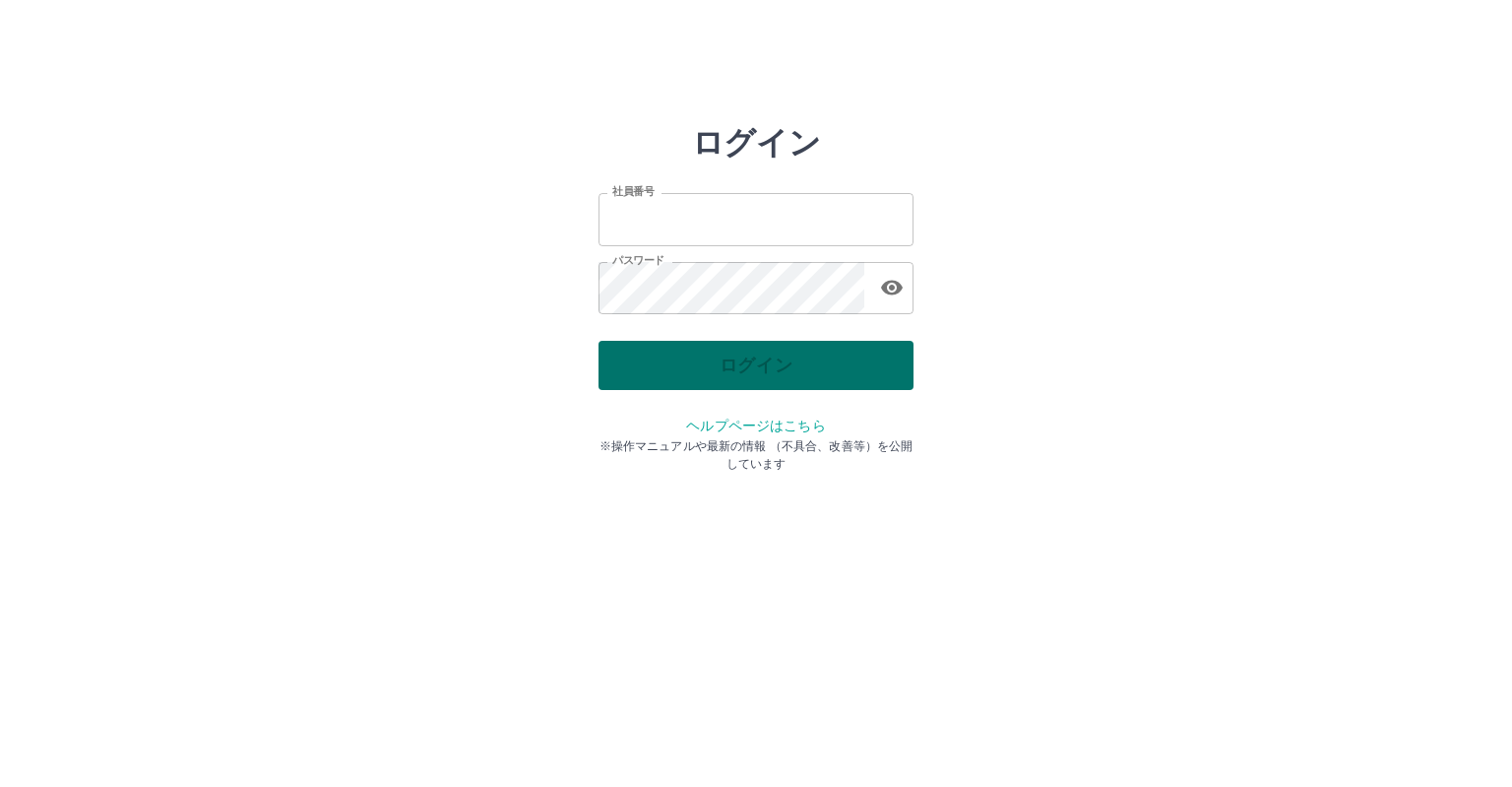 type on "*******" 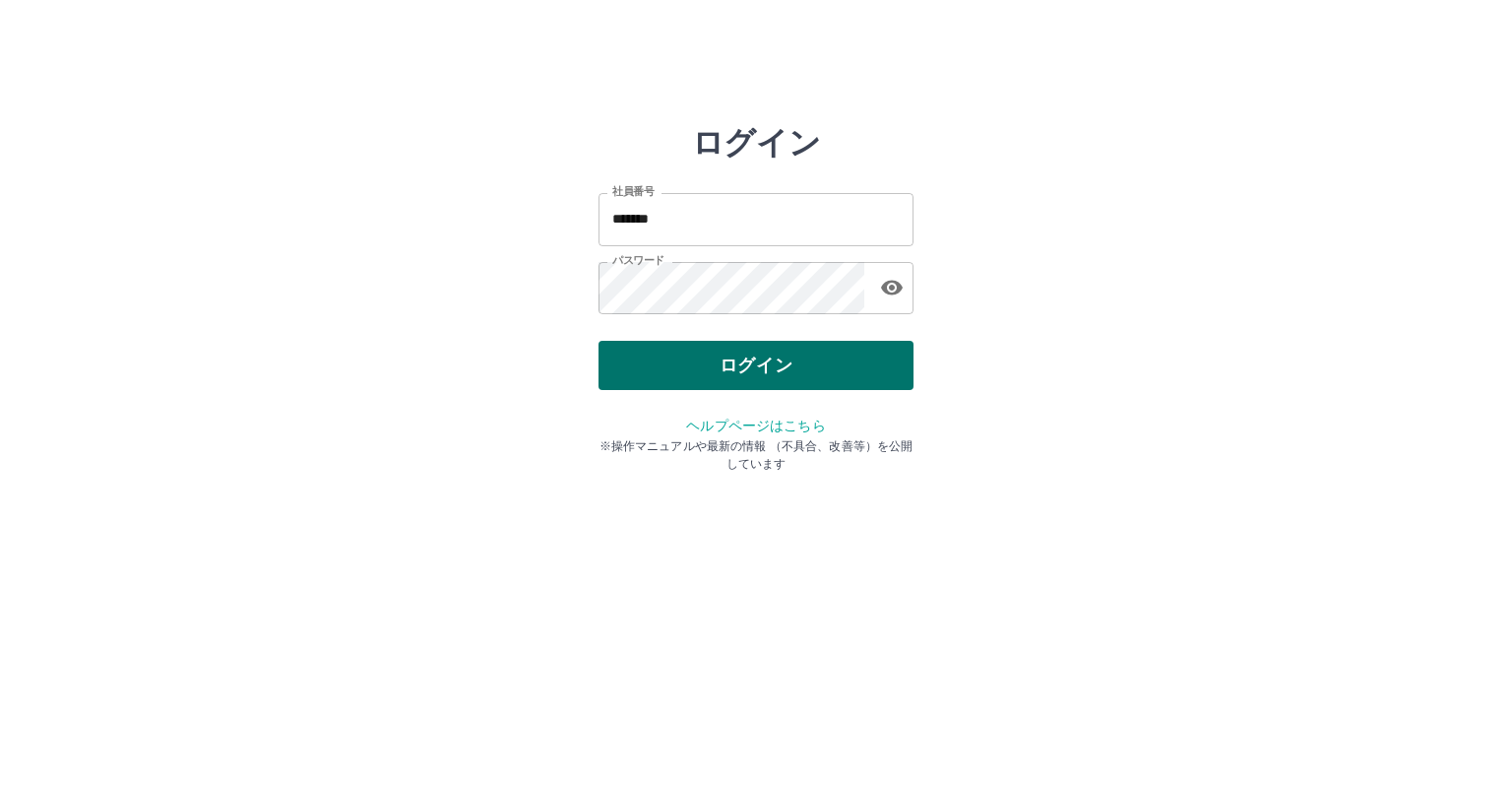 click on "ログイン" at bounding box center (756, 365) 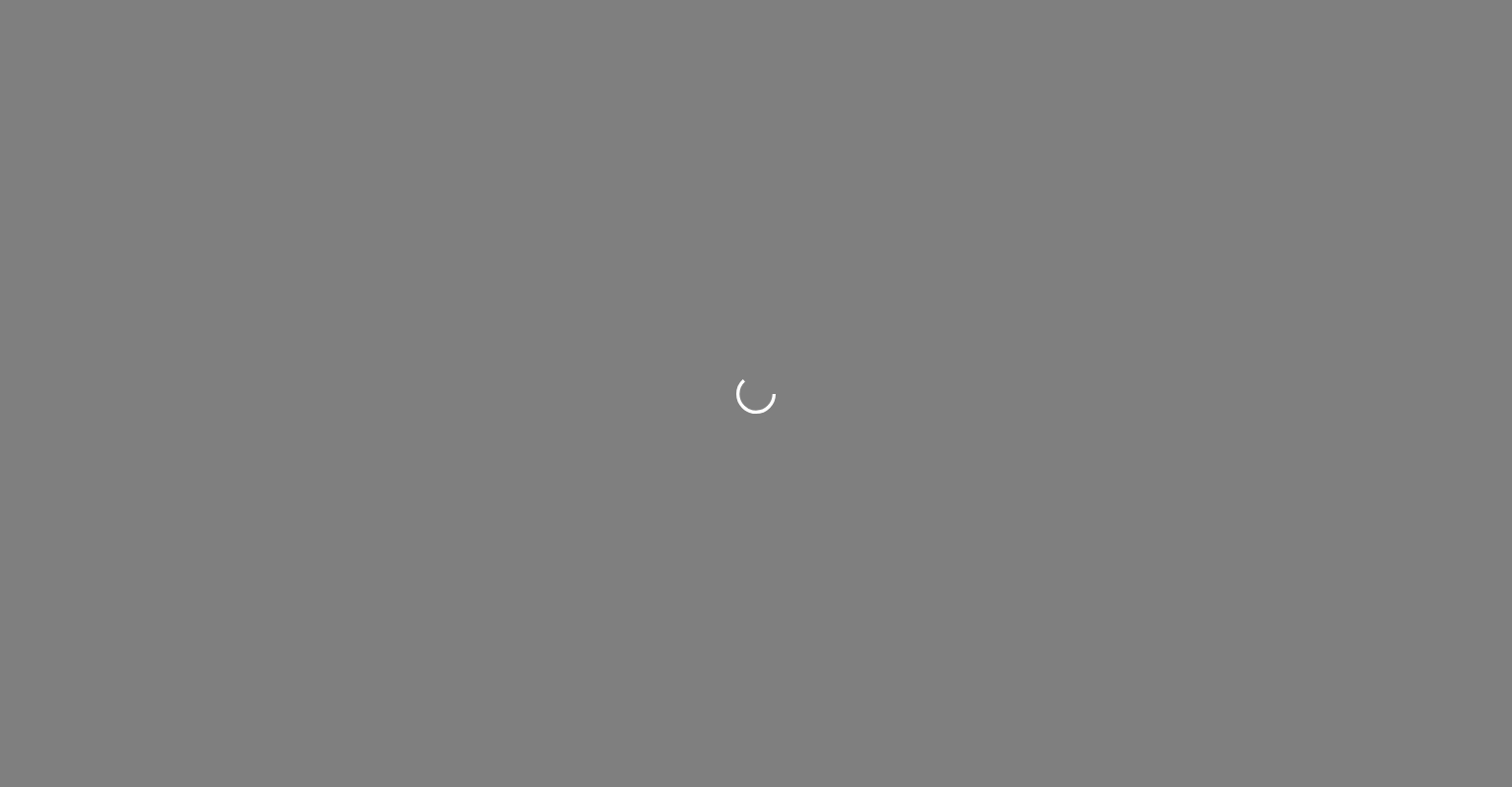 scroll, scrollTop: 0, scrollLeft: 0, axis: both 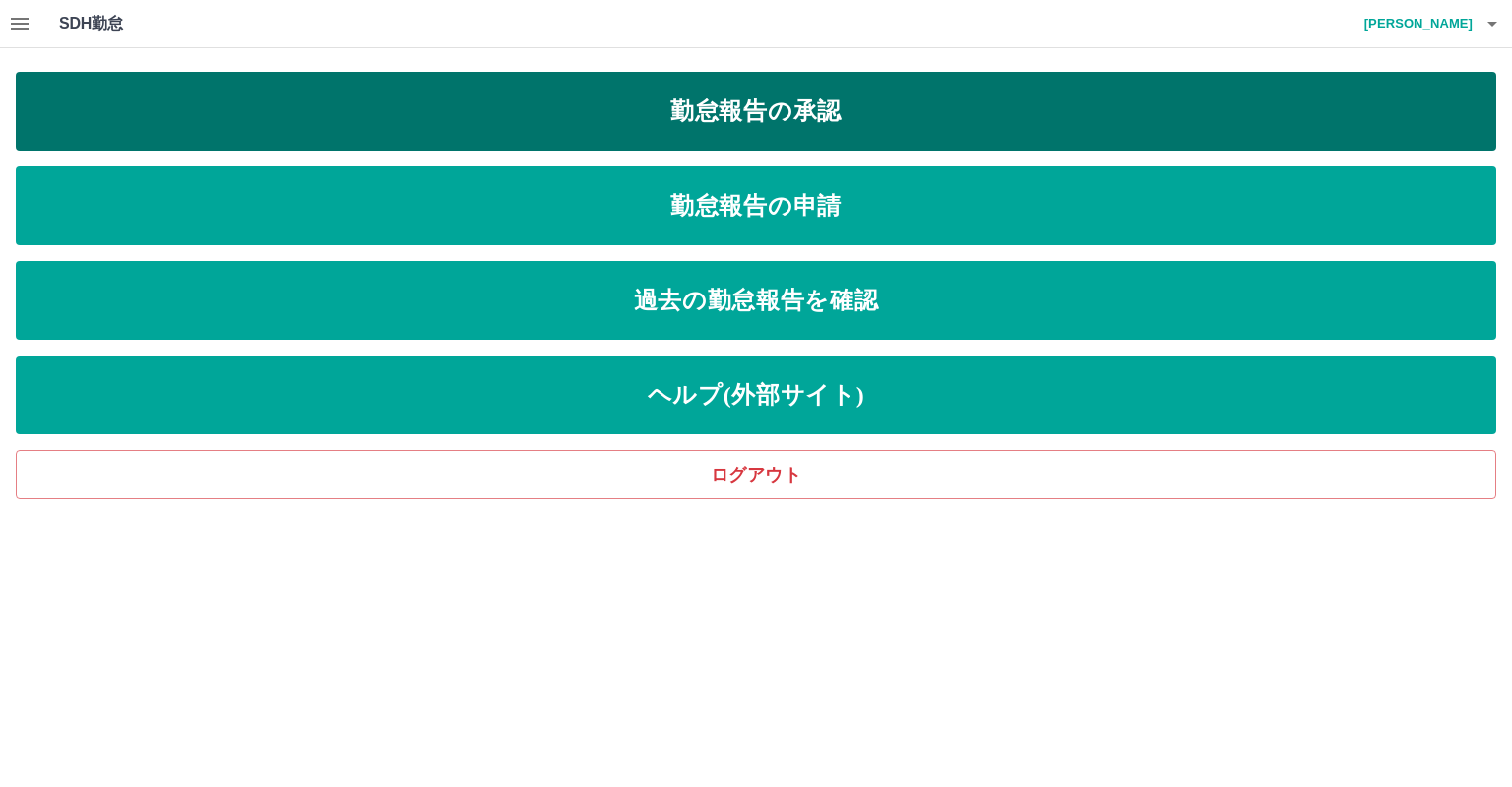 click on "勤怠報告の承認" at bounding box center (756, 111) 